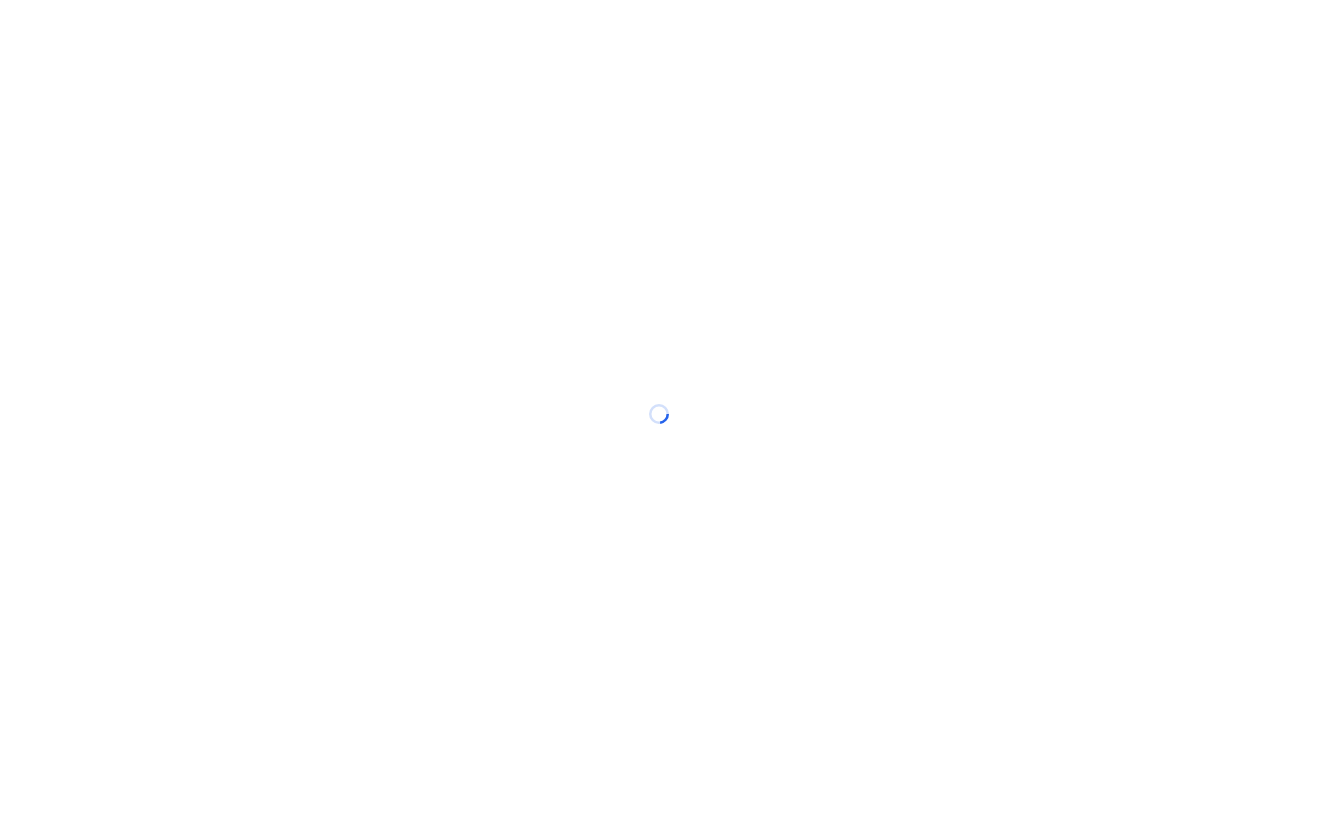 scroll, scrollTop: 0, scrollLeft: 0, axis: both 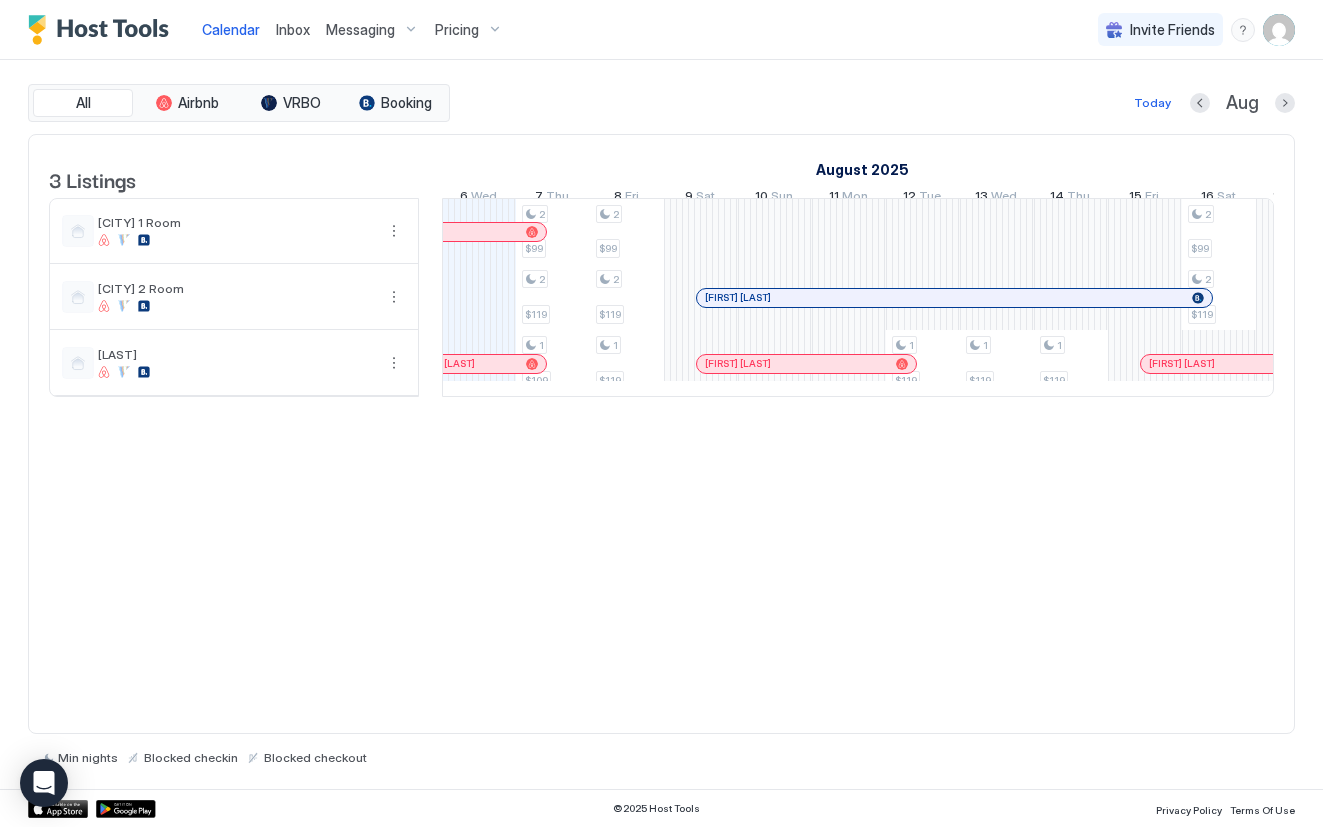 click on "Pricing" at bounding box center (457, 30) 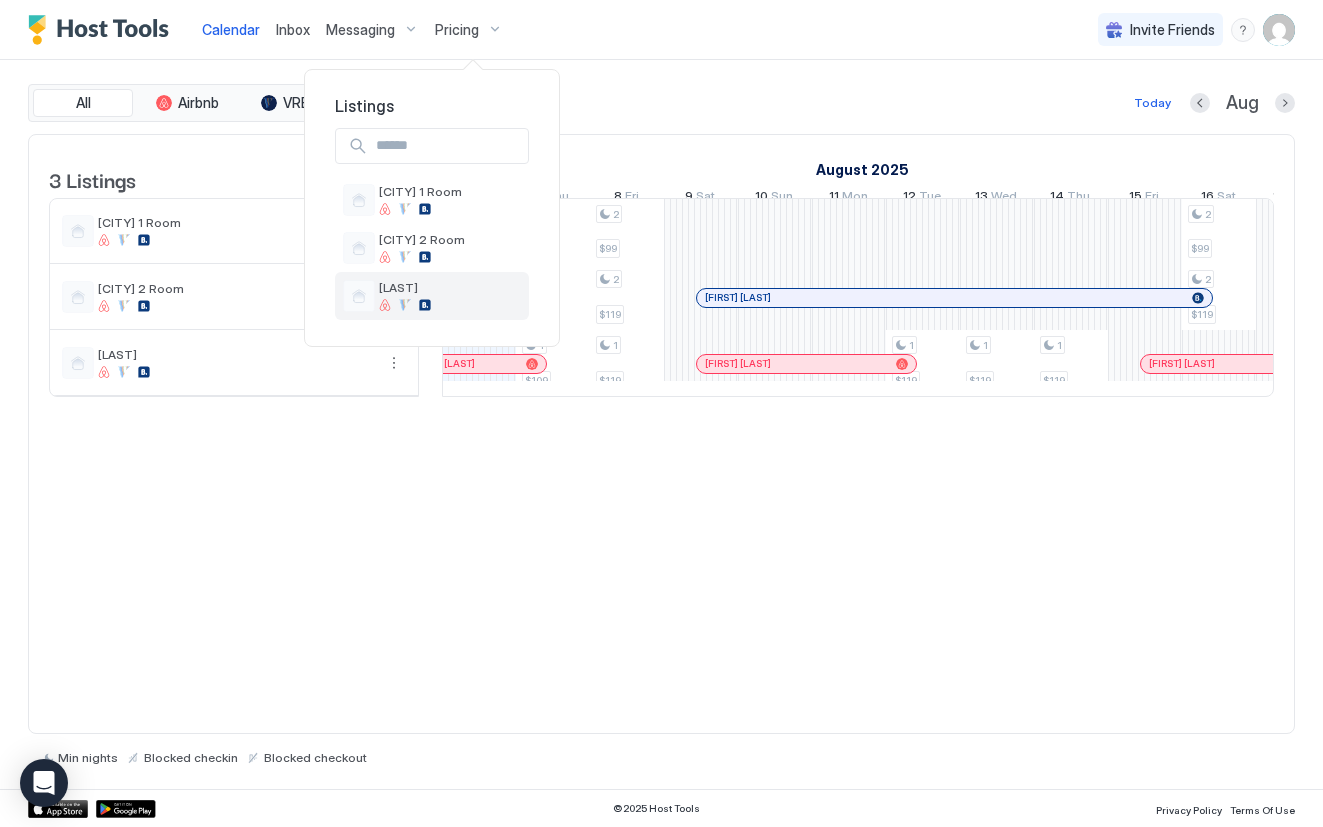 click on "[LAST]" at bounding box center [432, 296] 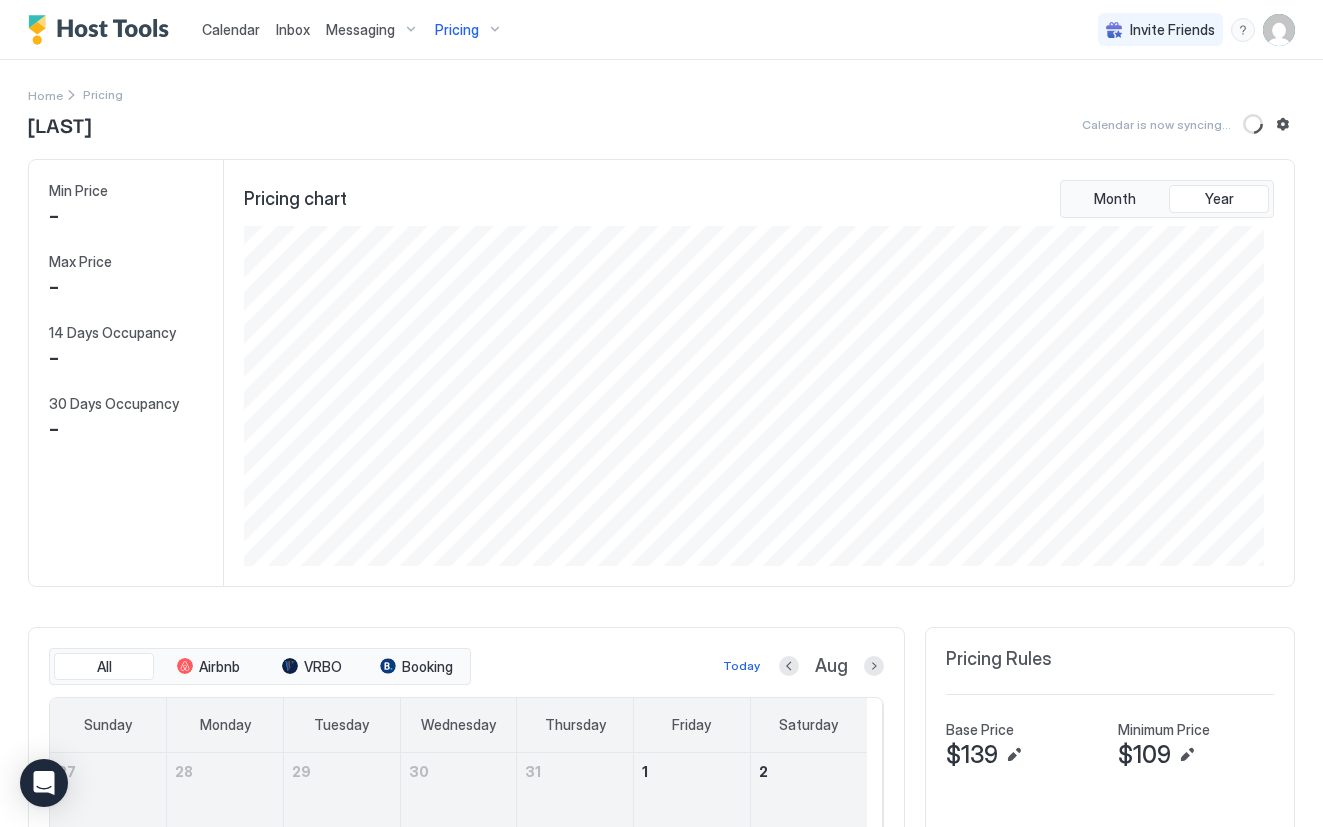 scroll, scrollTop: 999660, scrollLeft: 998980, axis: both 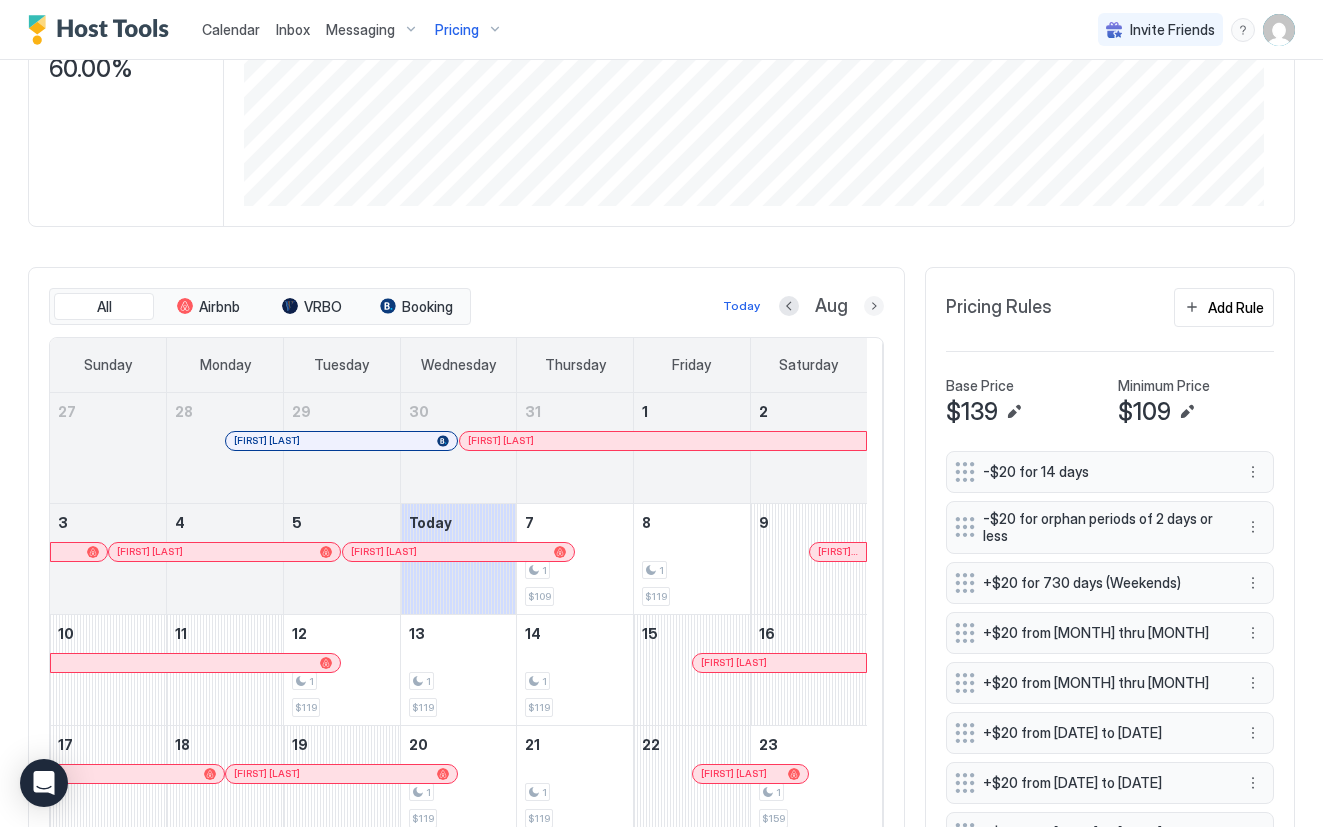 click at bounding box center [874, 306] 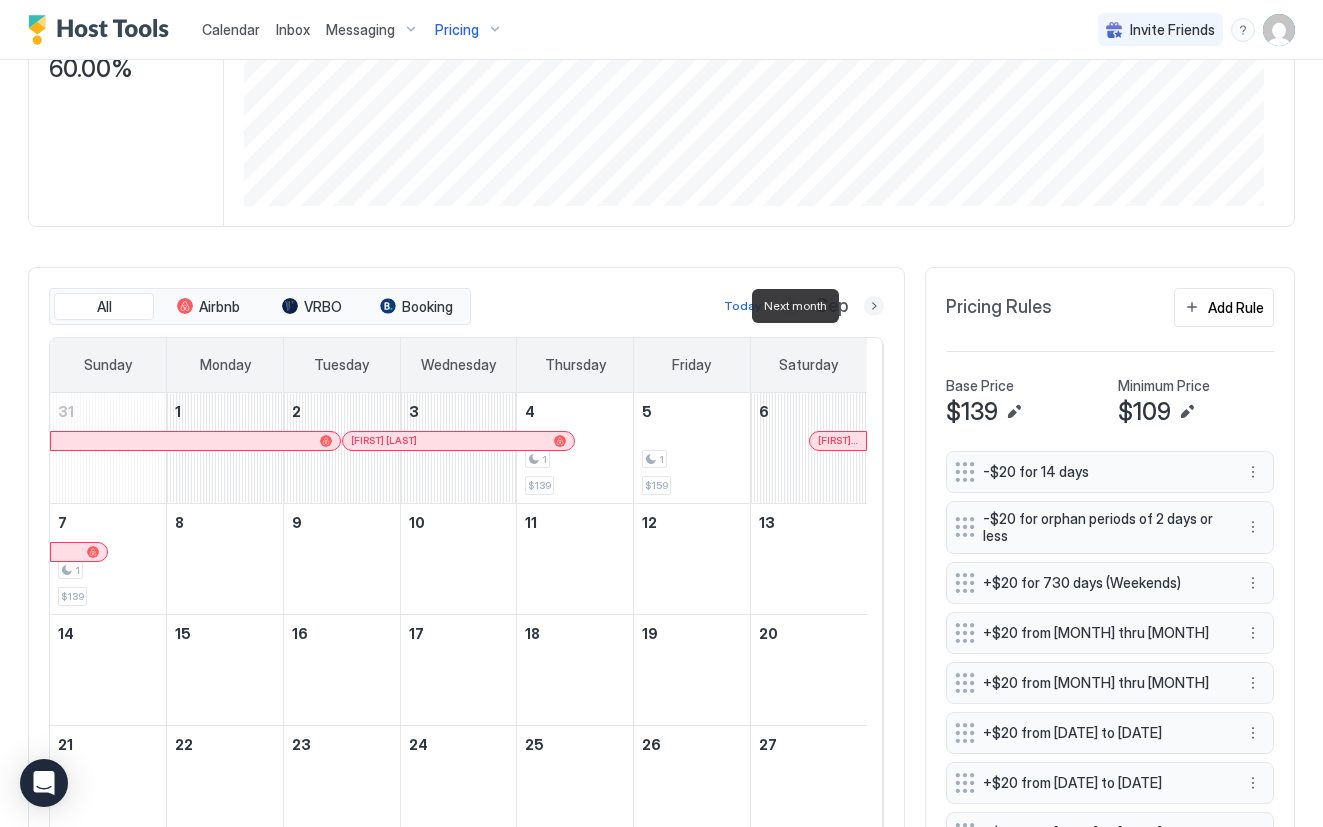 click at bounding box center (874, 306) 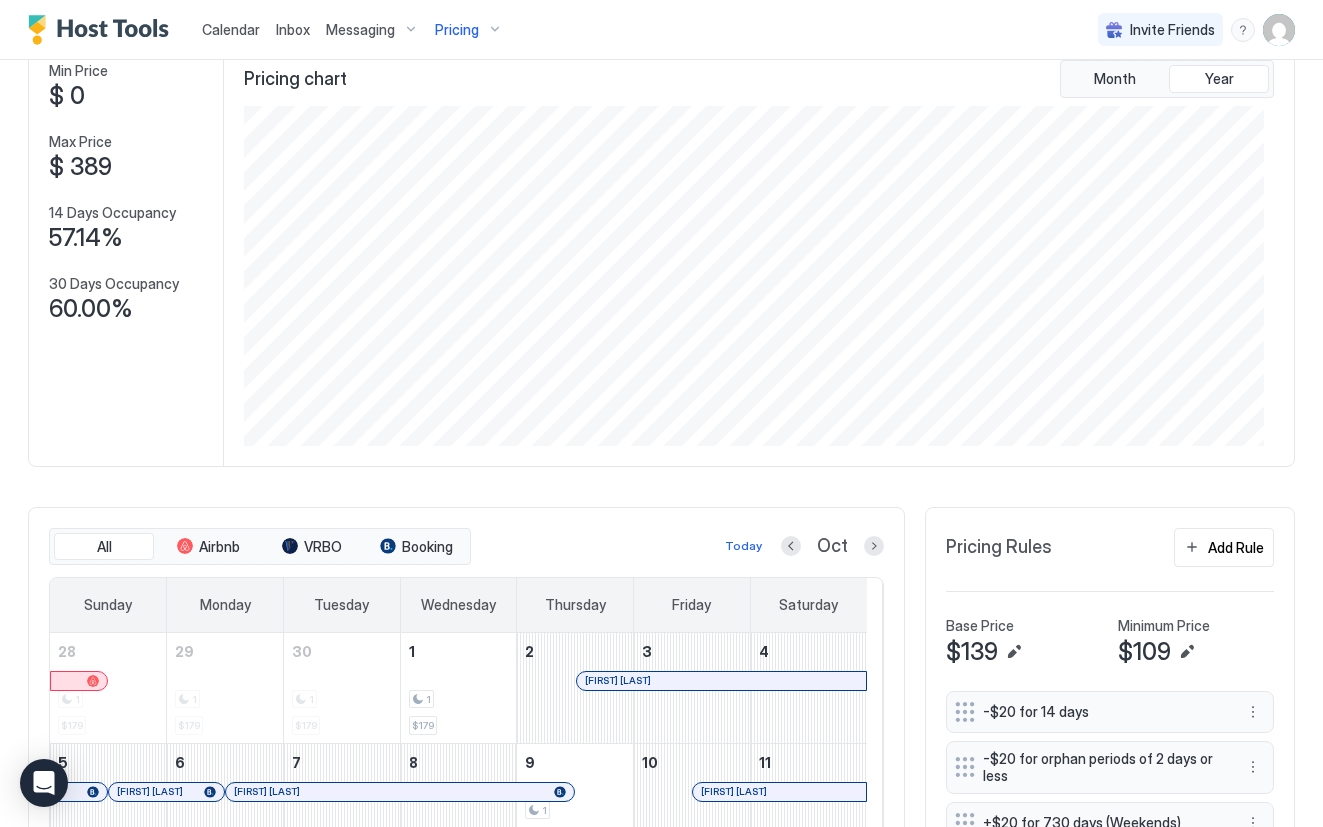 scroll, scrollTop: 0, scrollLeft: 0, axis: both 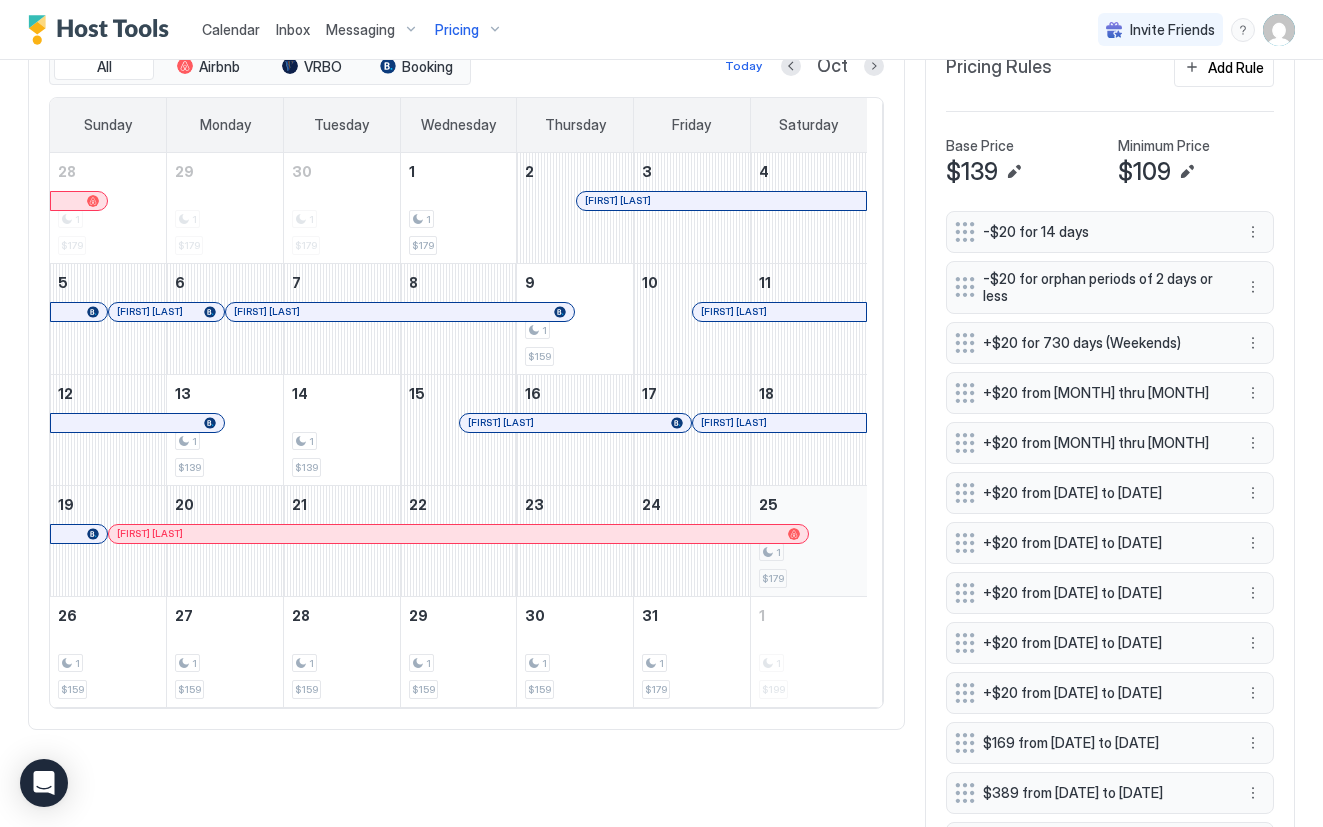 click on "1" at bounding box center (809, 552) 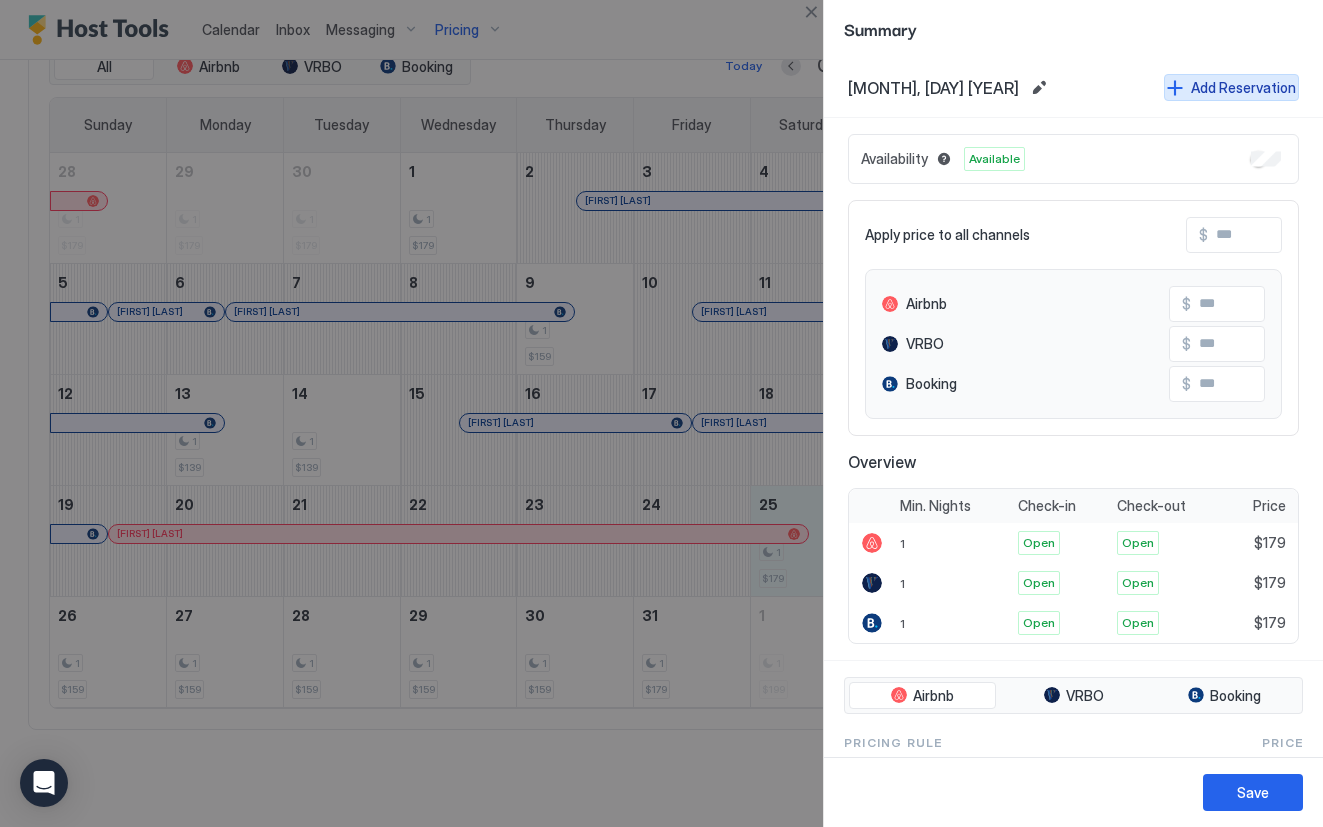 click on "Add Reservation" at bounding box center [1243, 87] 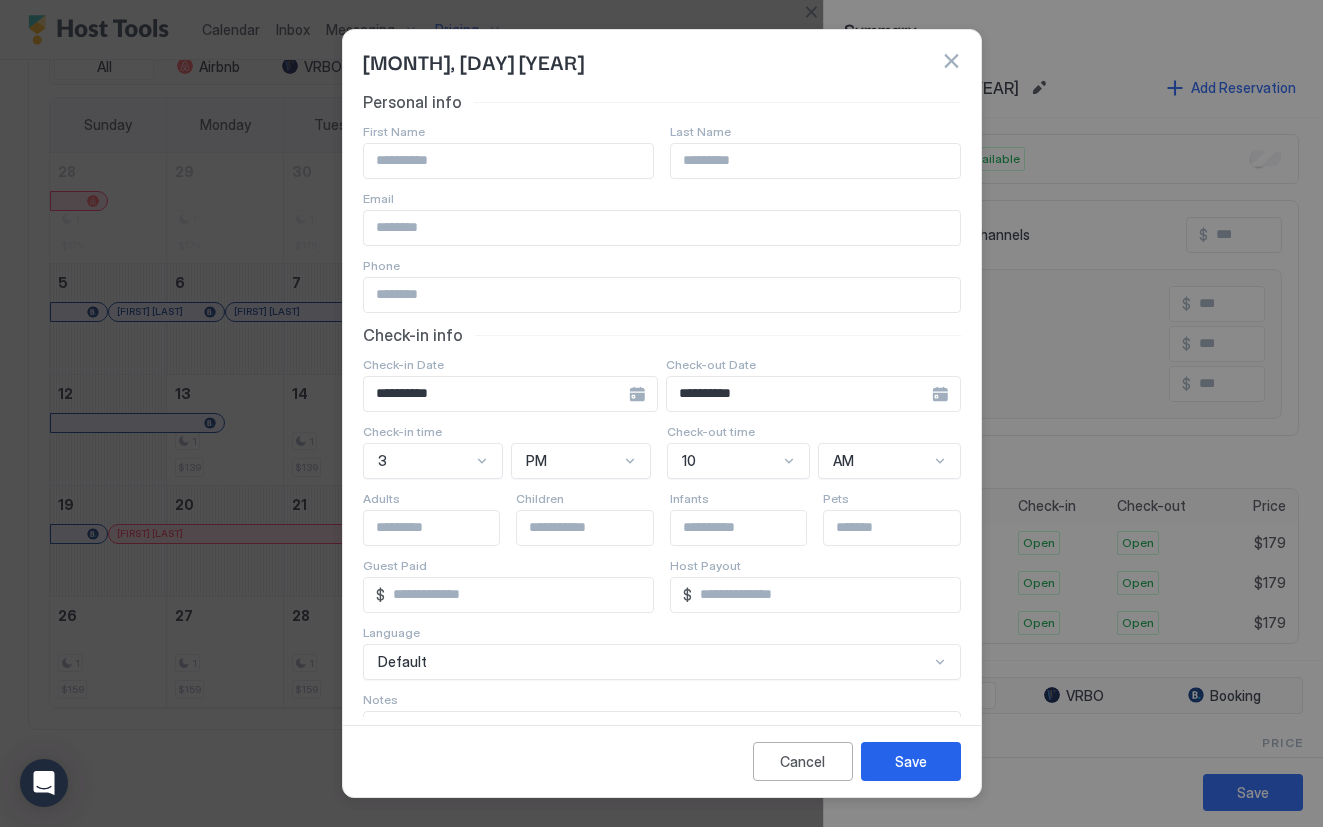 click on "**********" at bounding box center [496, 394] 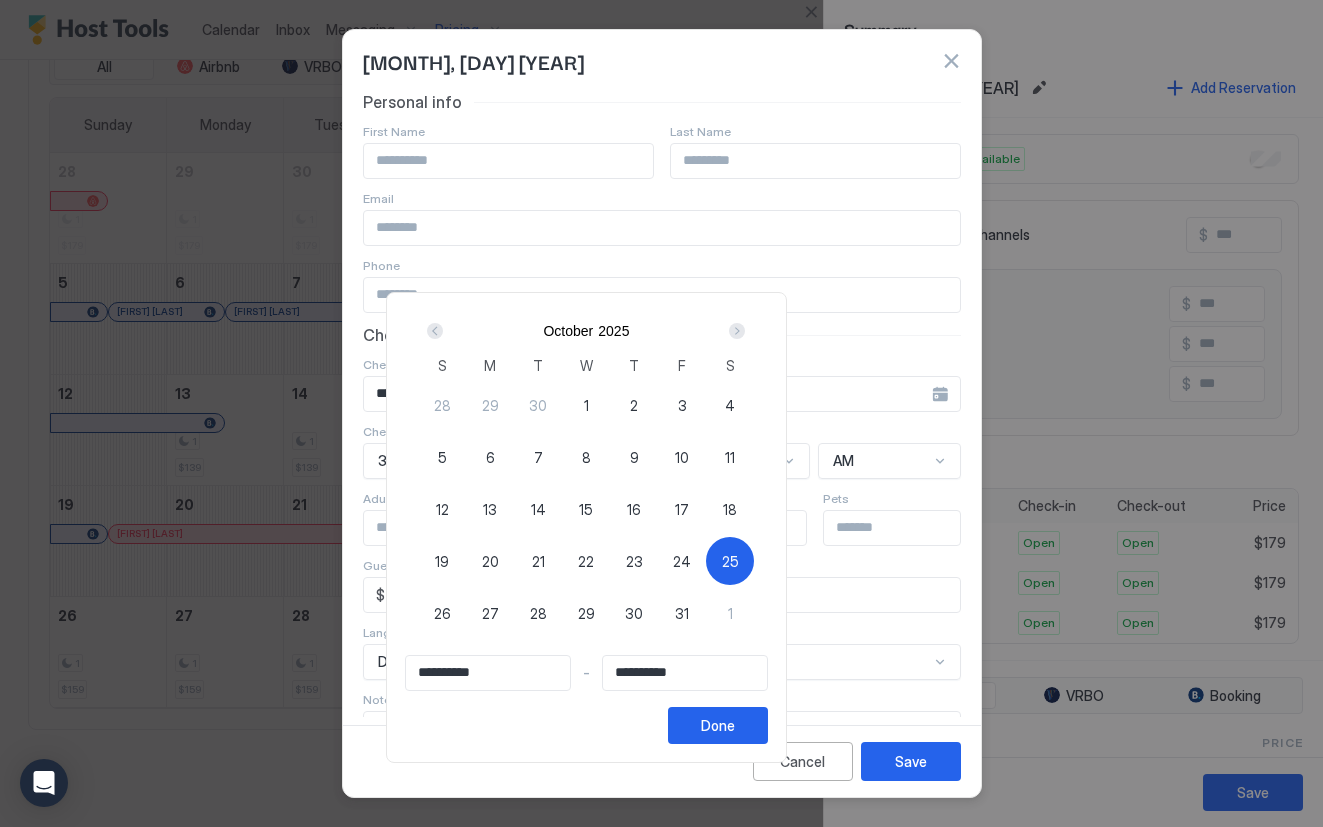 click on "29" at bounding box center (586, 613) 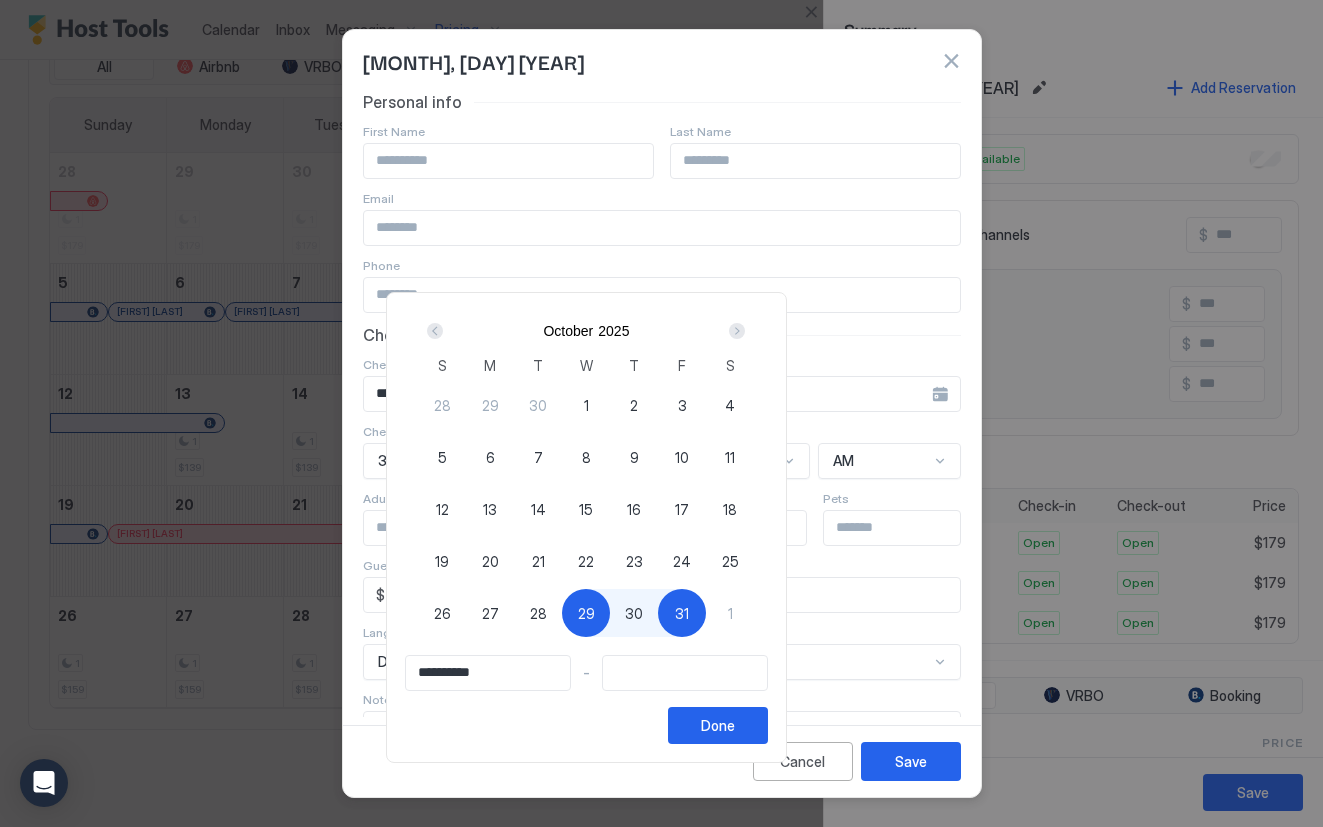 type on "**********" 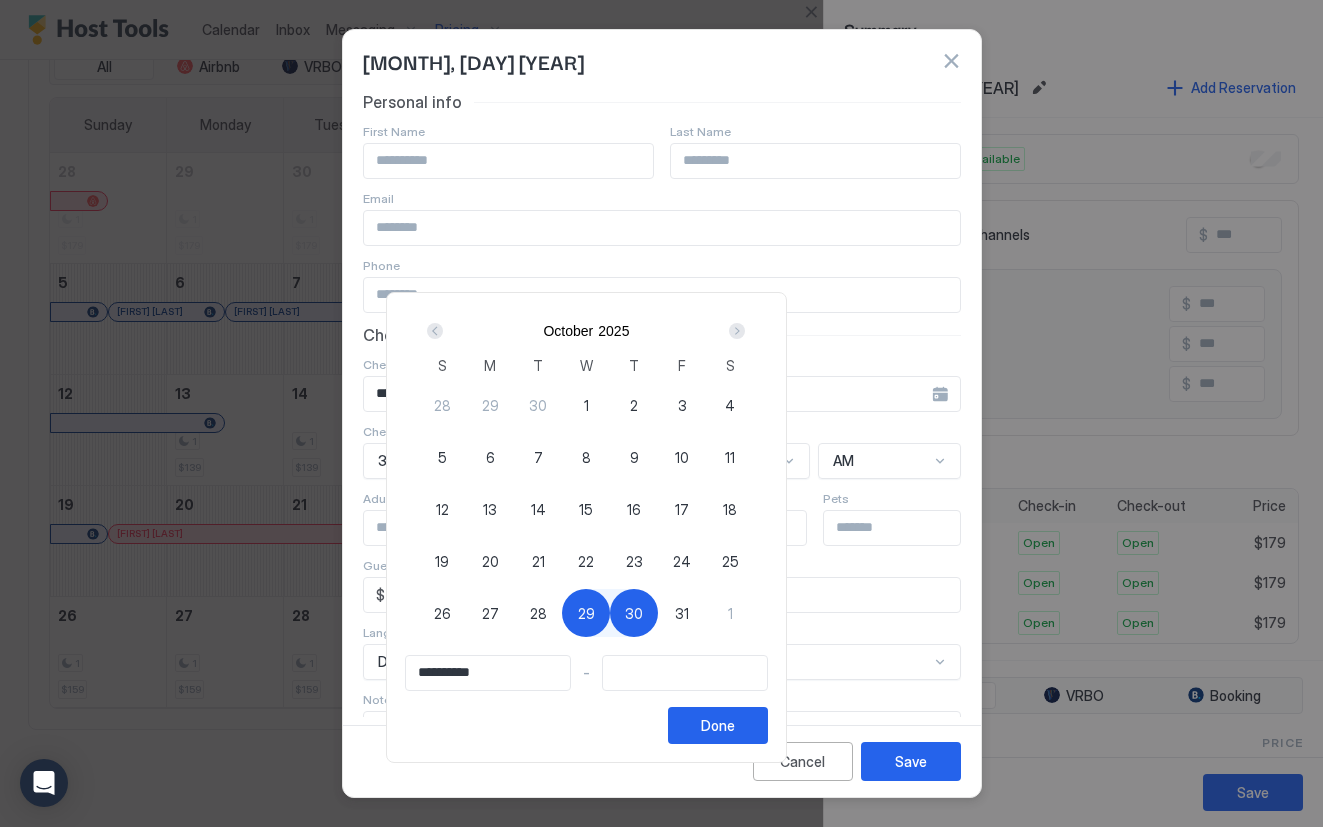 click on "30" at bounding box center [634, 613] 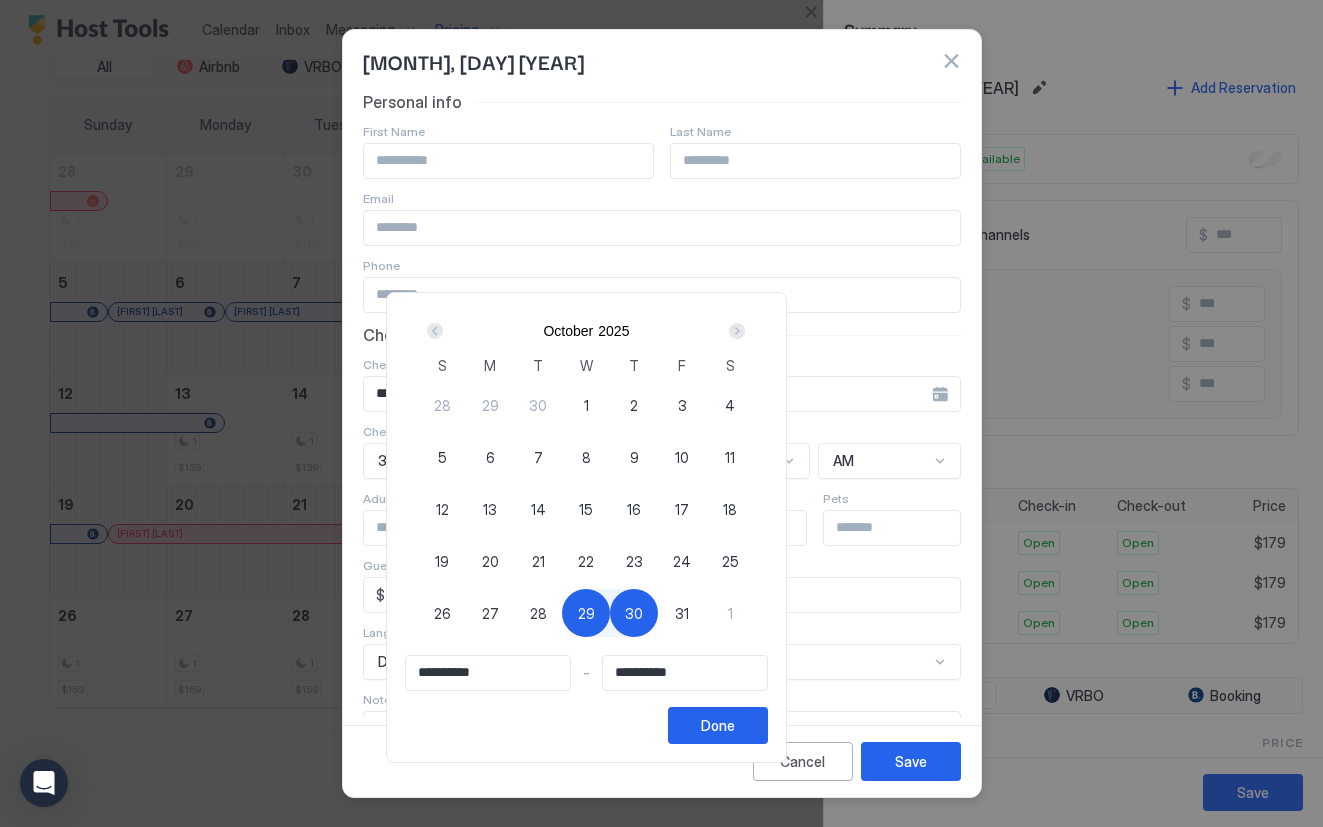 click on "25" at bounding box center [730, 561] 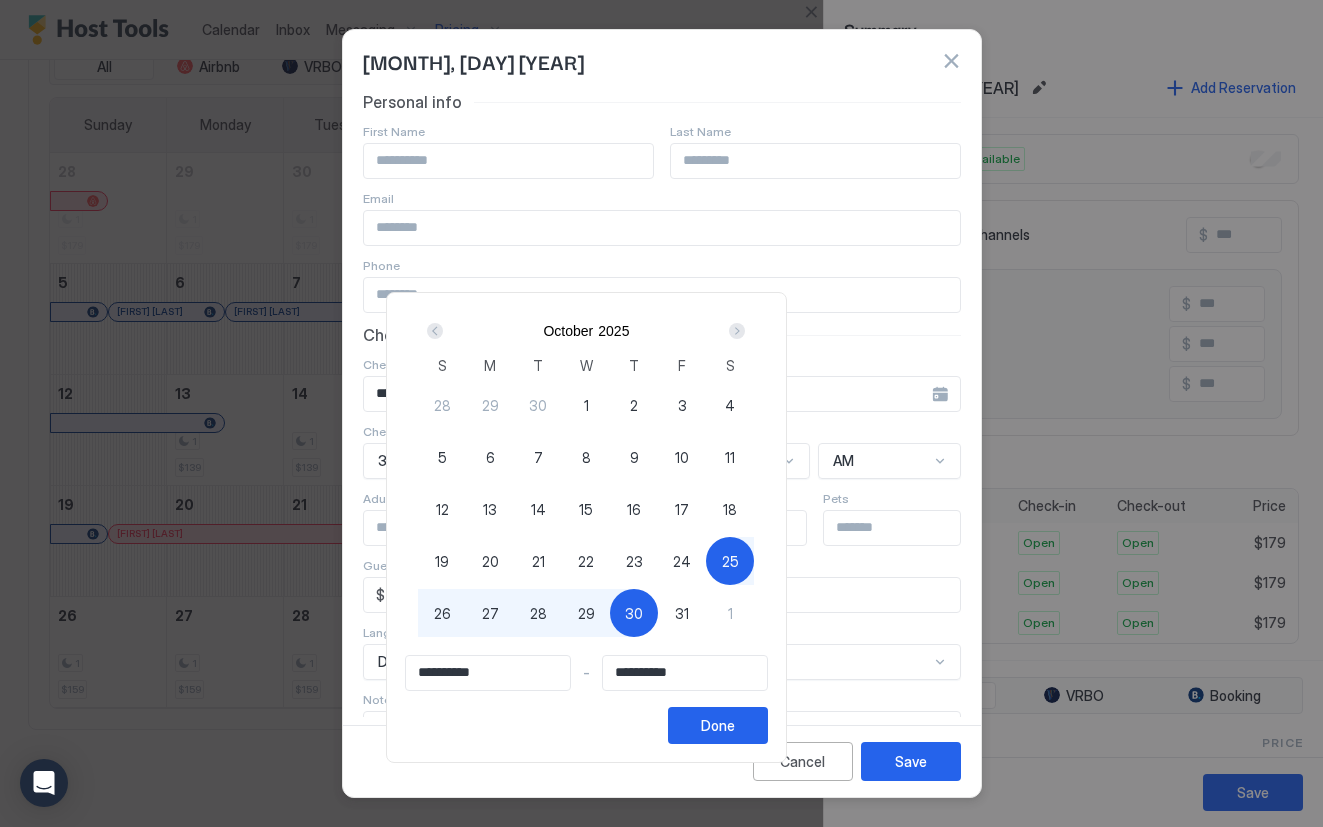 click on "29" at bounding box center (586, 613) 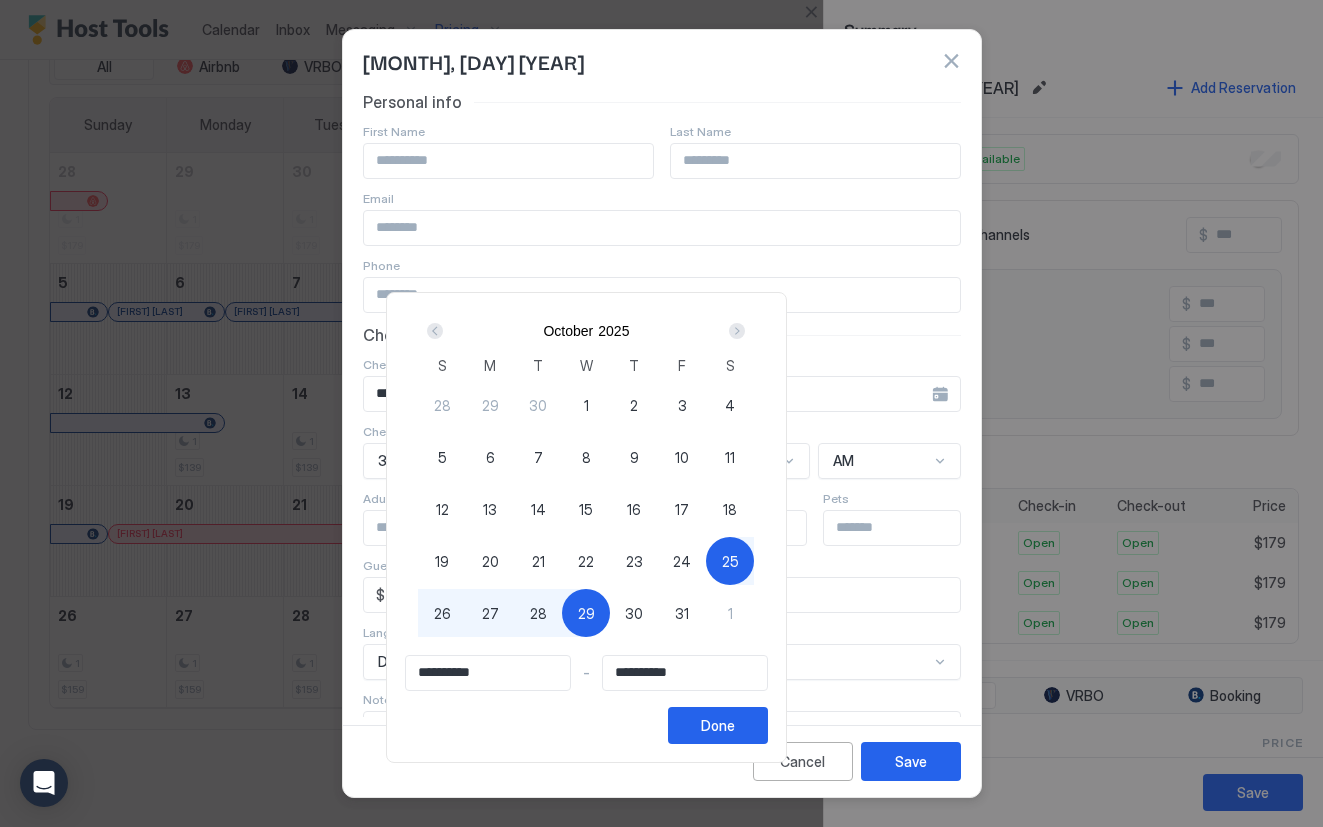 click at bounding box center (661, 413) 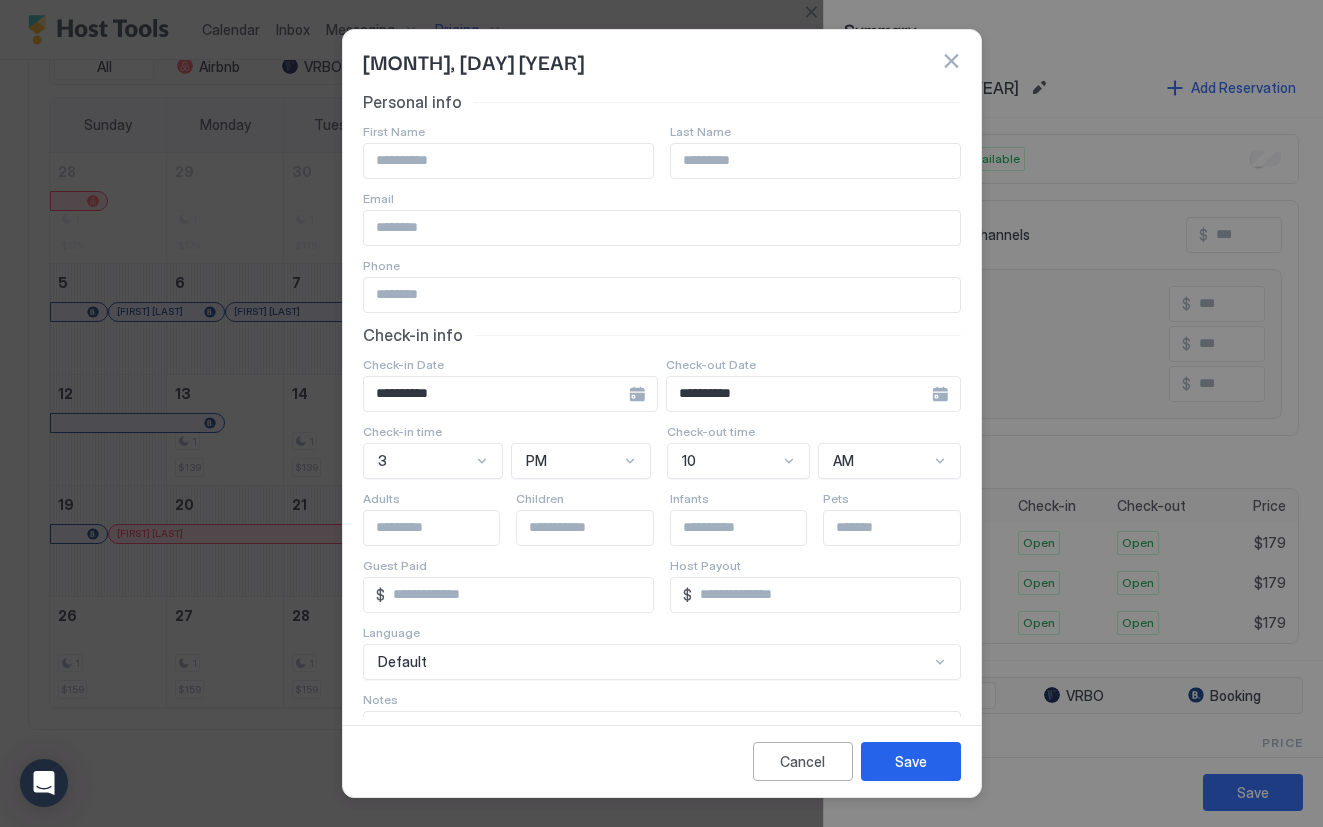 click at bounding box center [508, 161] 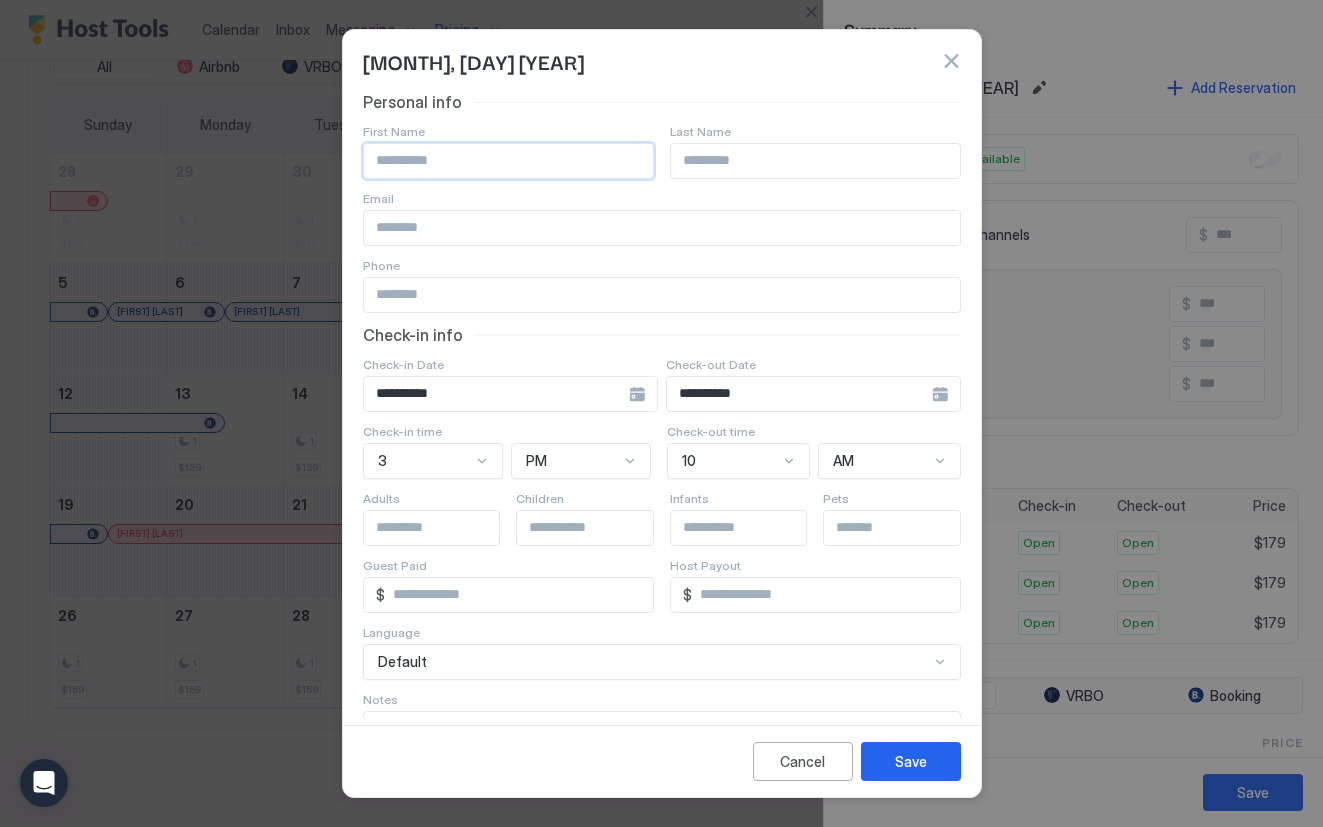 click on "**********" at bounding box center [496, 394] 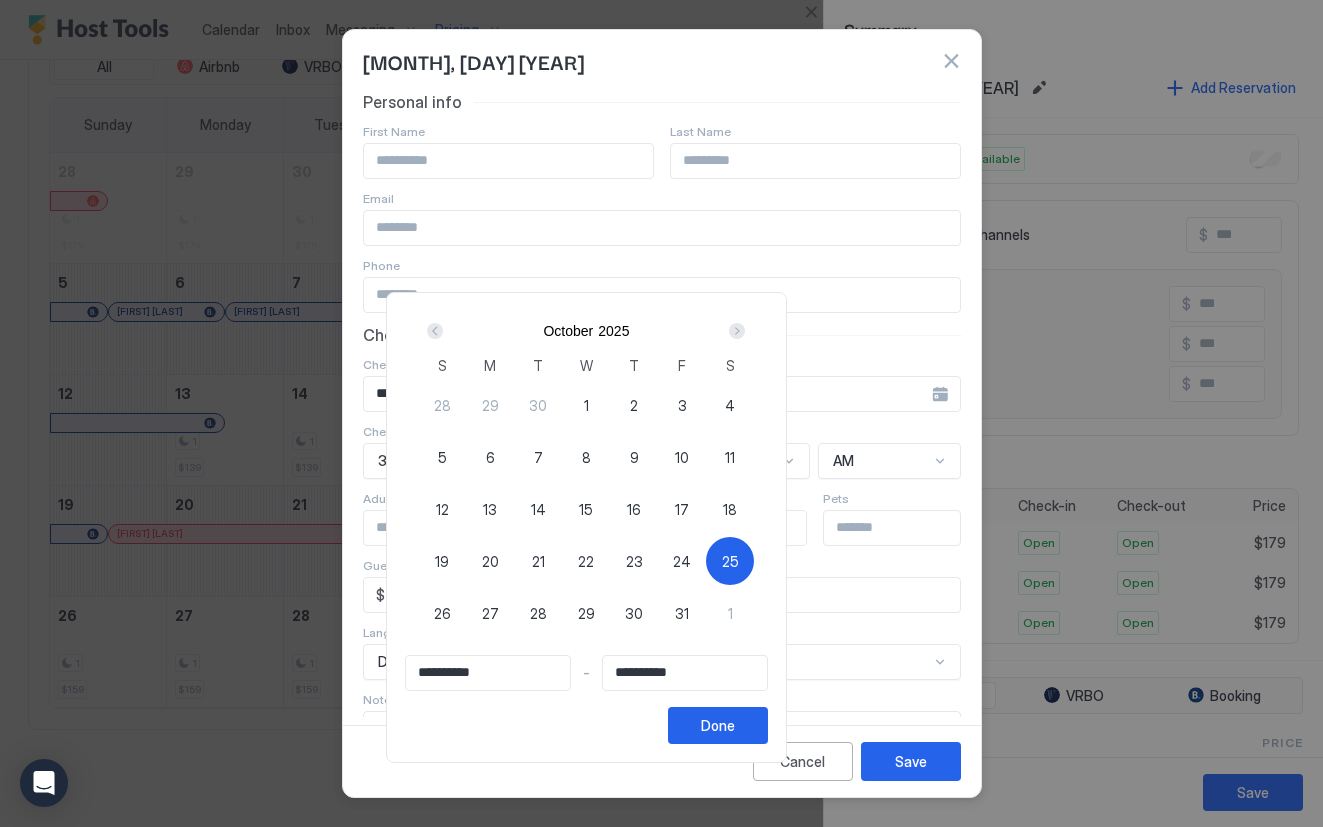 click on "29" at bounding box center [586, 613] 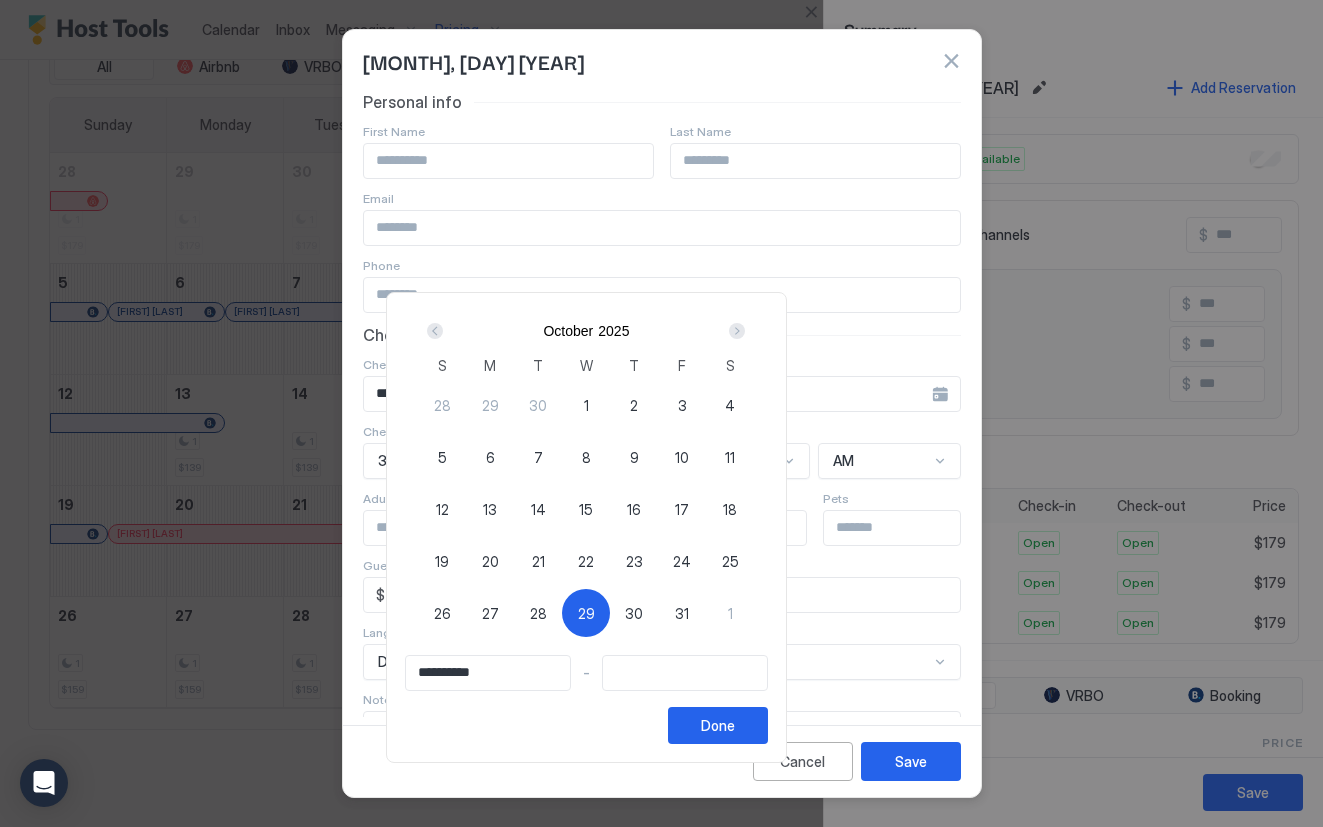 type on "**********" 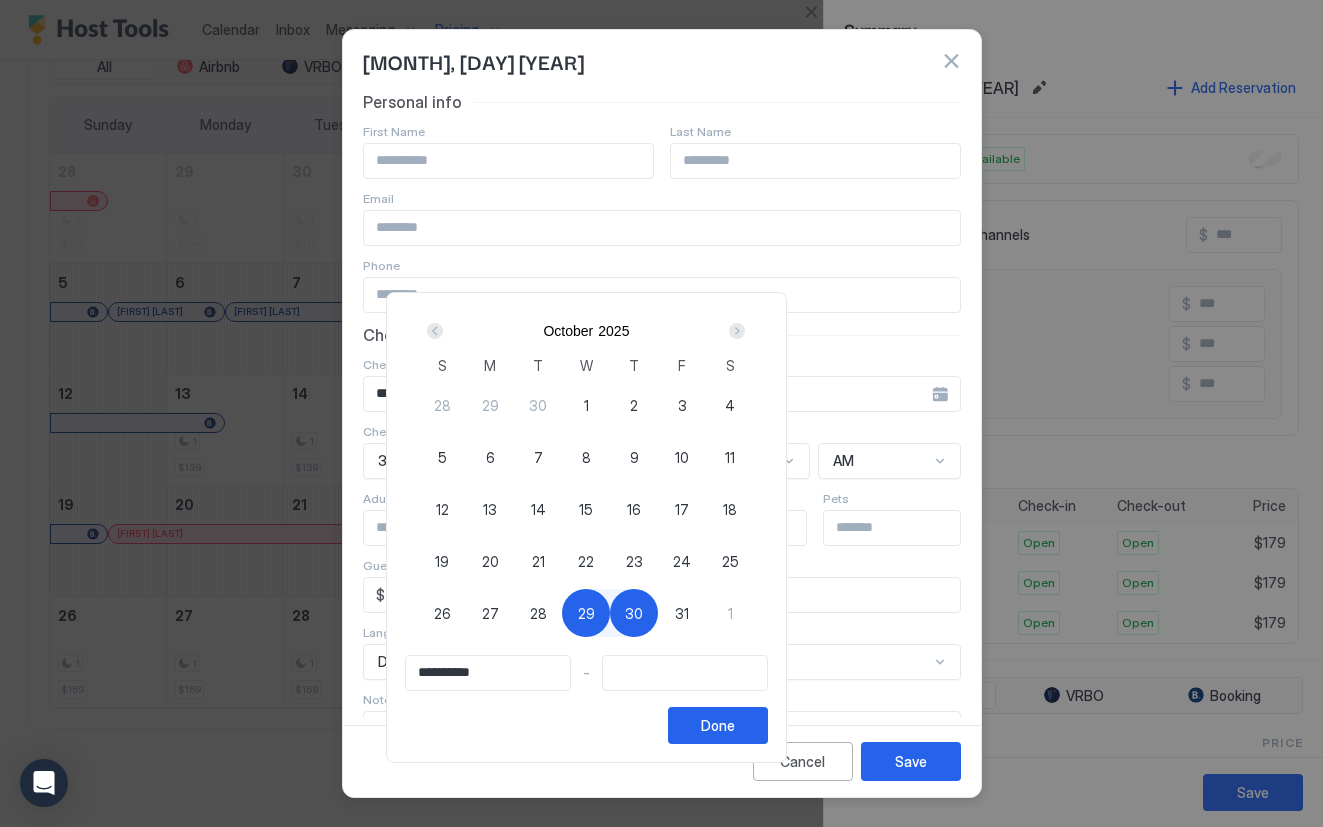click on "30" at bounding box center [634, 613] 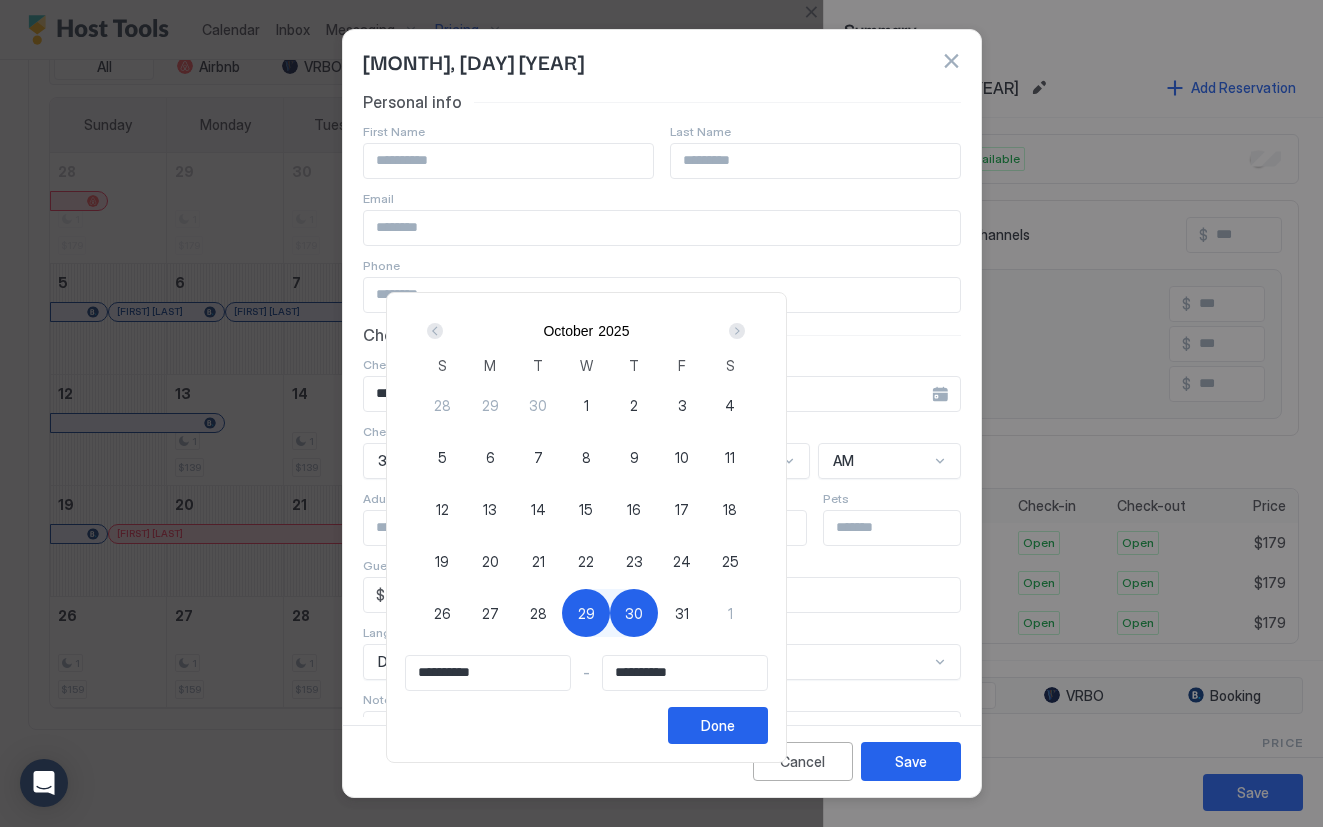click on "25" at bounding box center (730, 561) 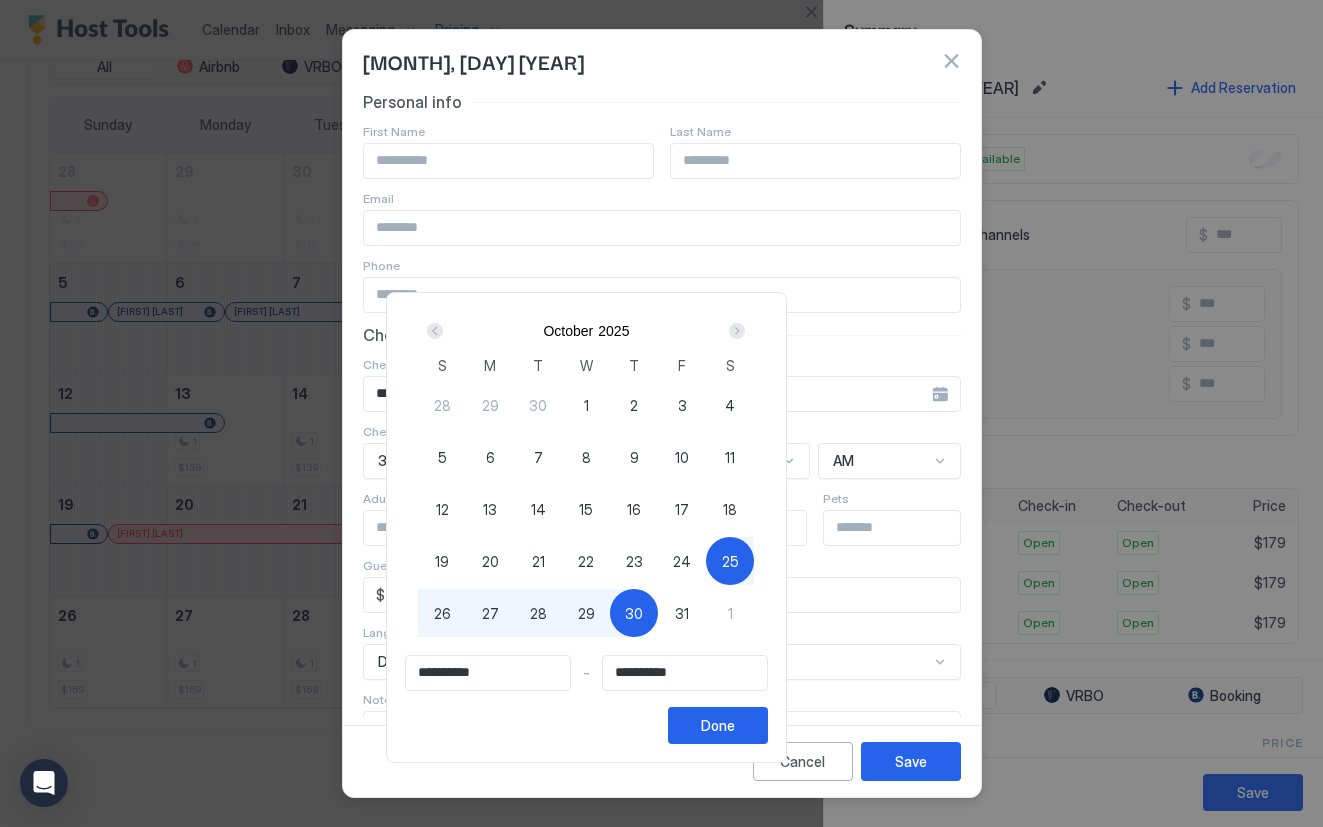 click on "29" at bounding box center (586, 613) 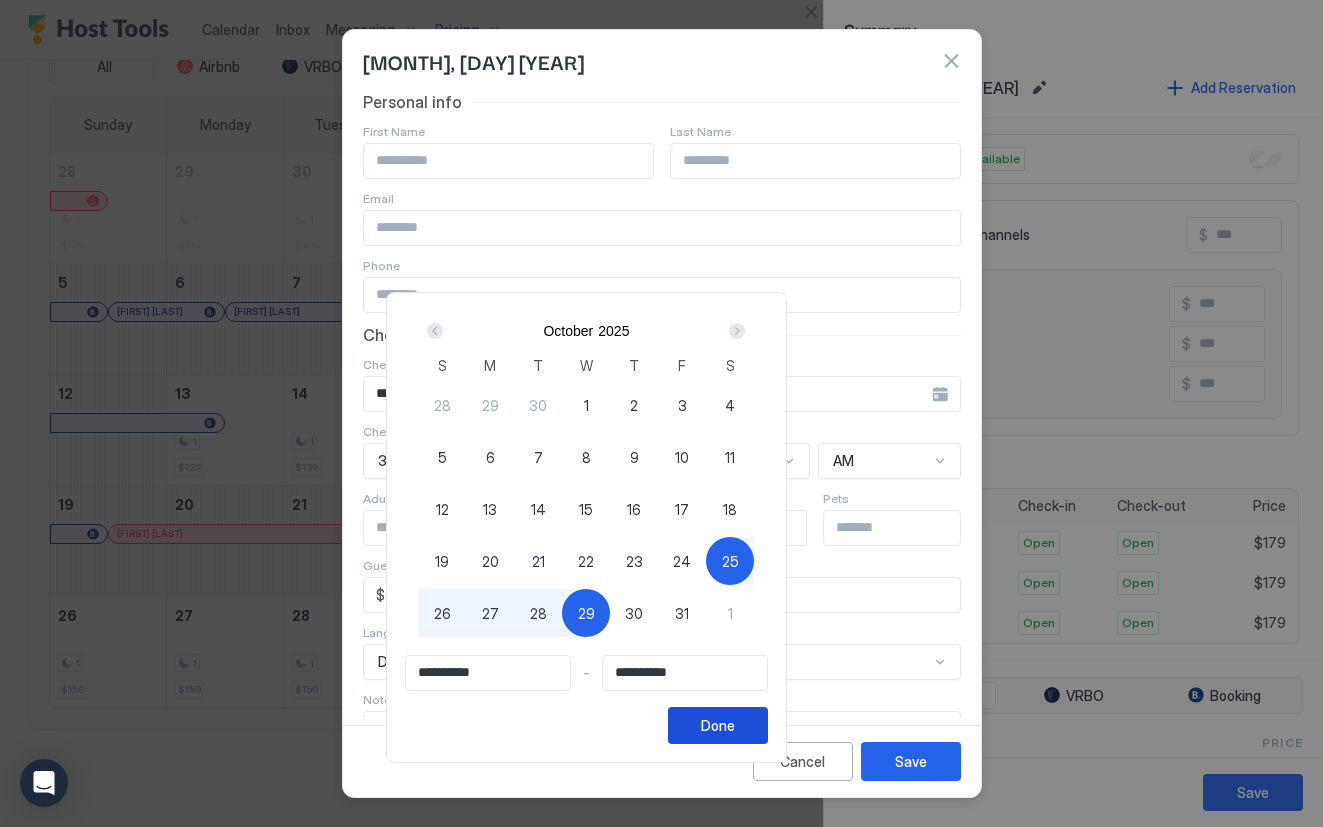 click on "Done" at bounding box center [718, 725] 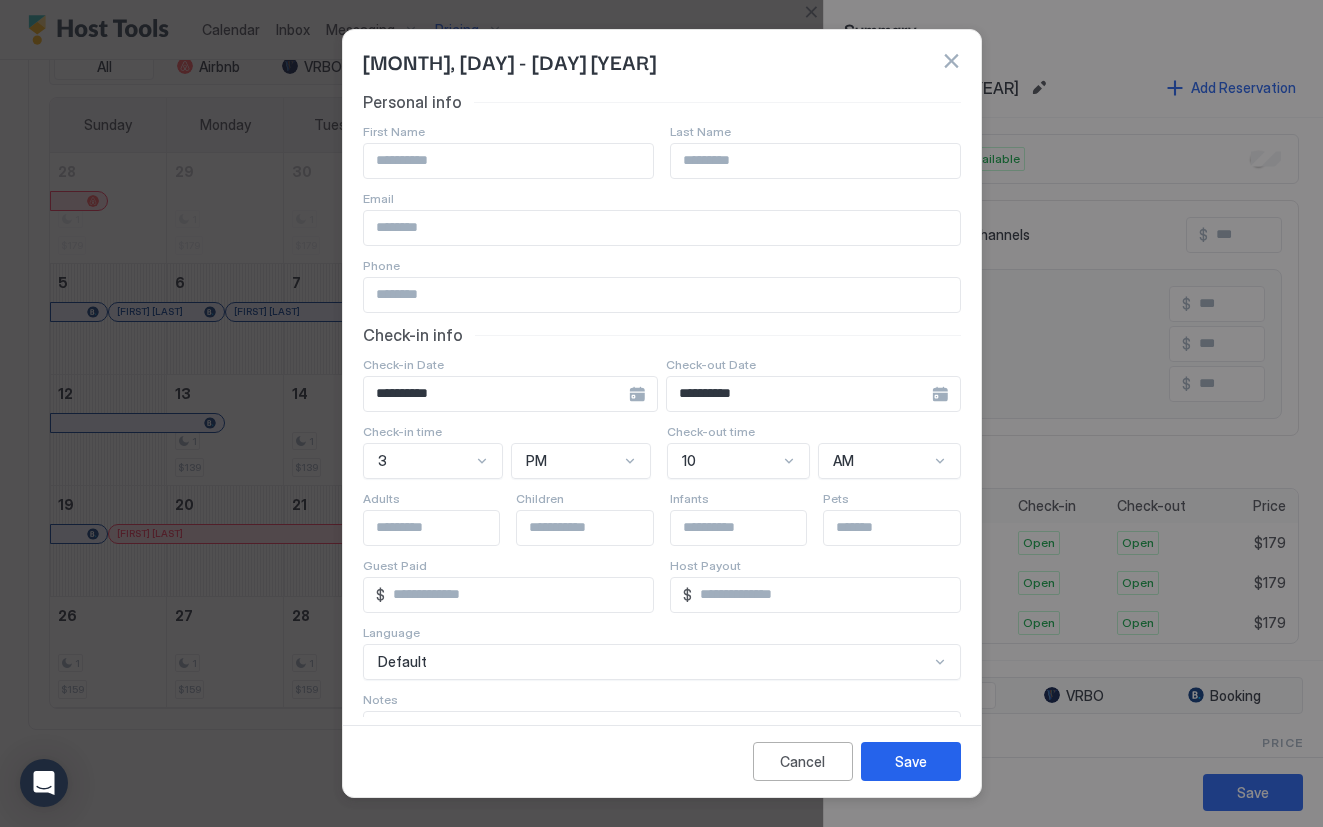 click at bounding box center (508, 161) 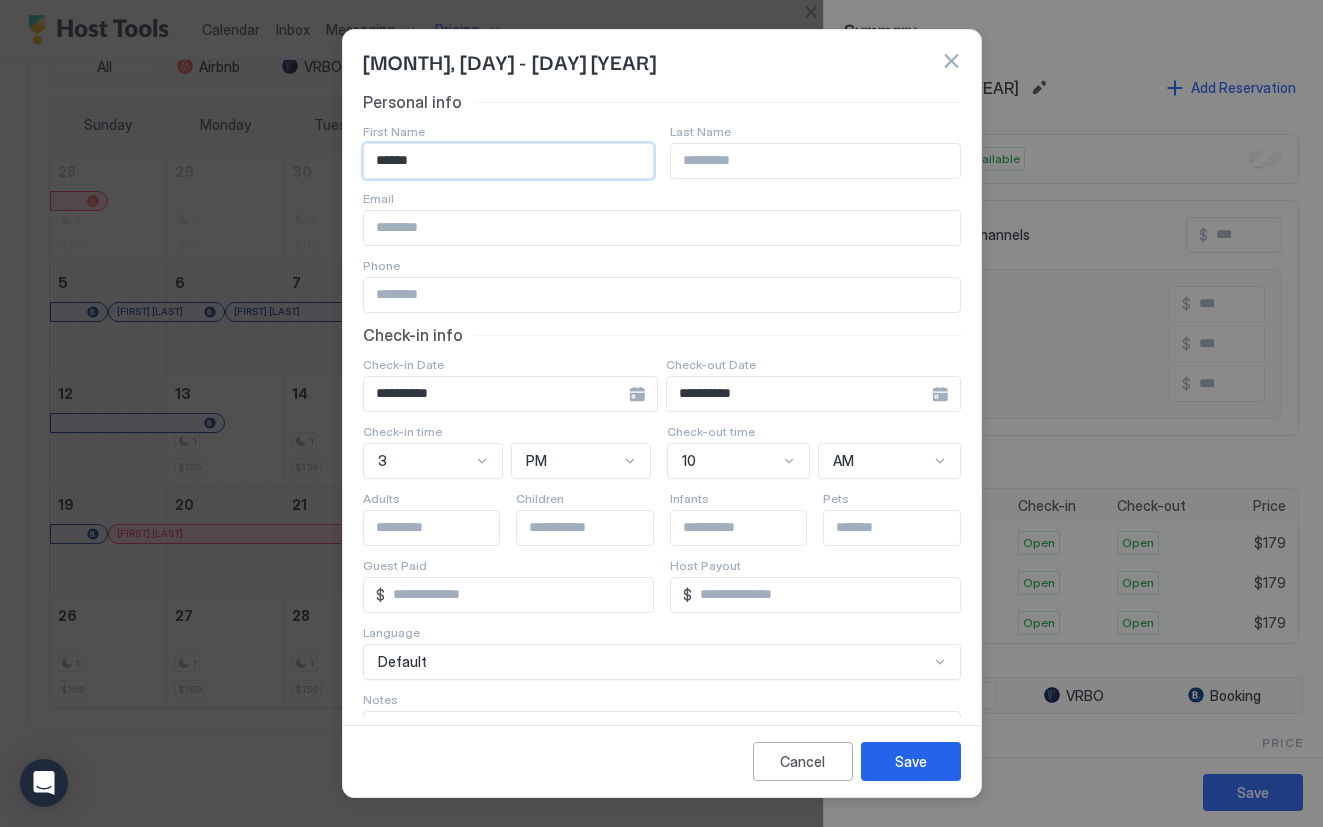 type on "******" 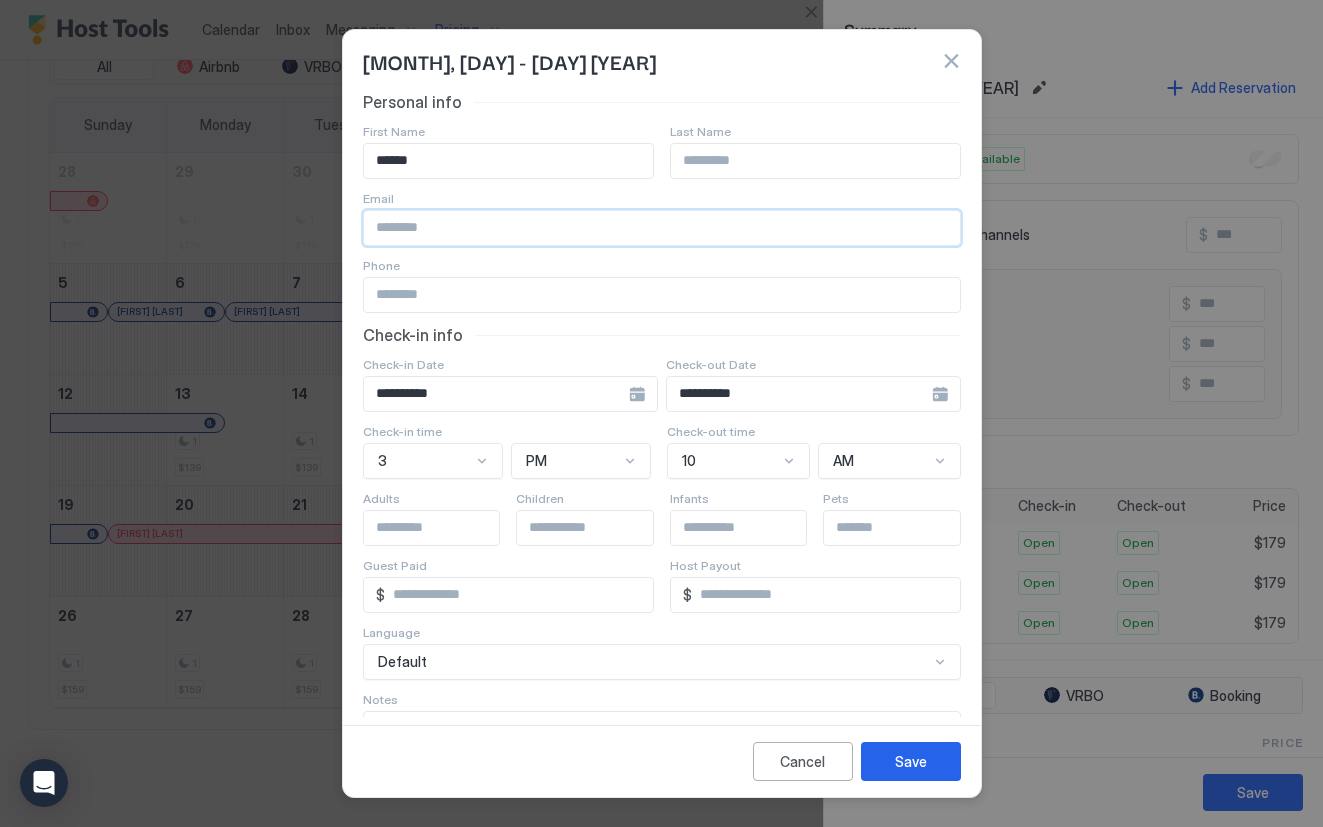 click at bounding box center [662, 228] 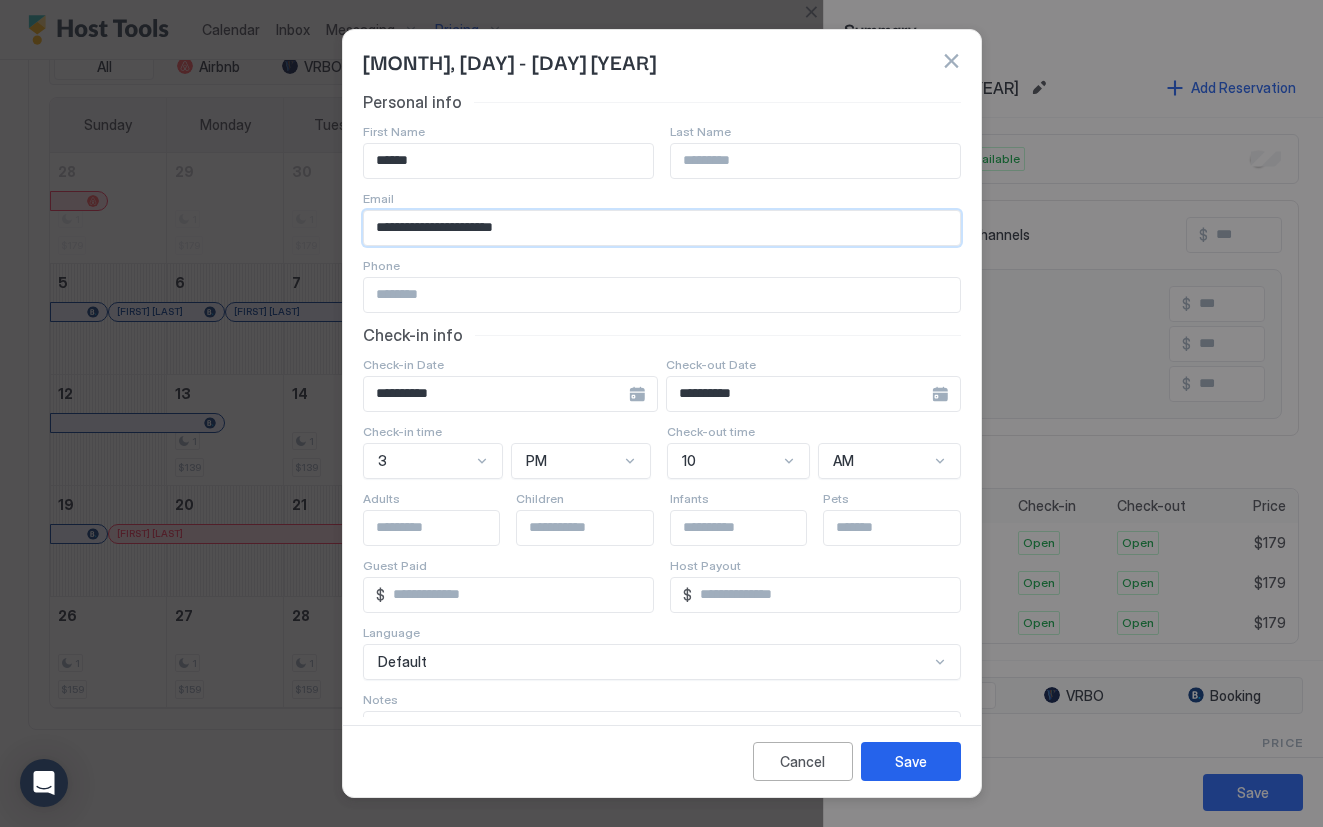 type on "**********" 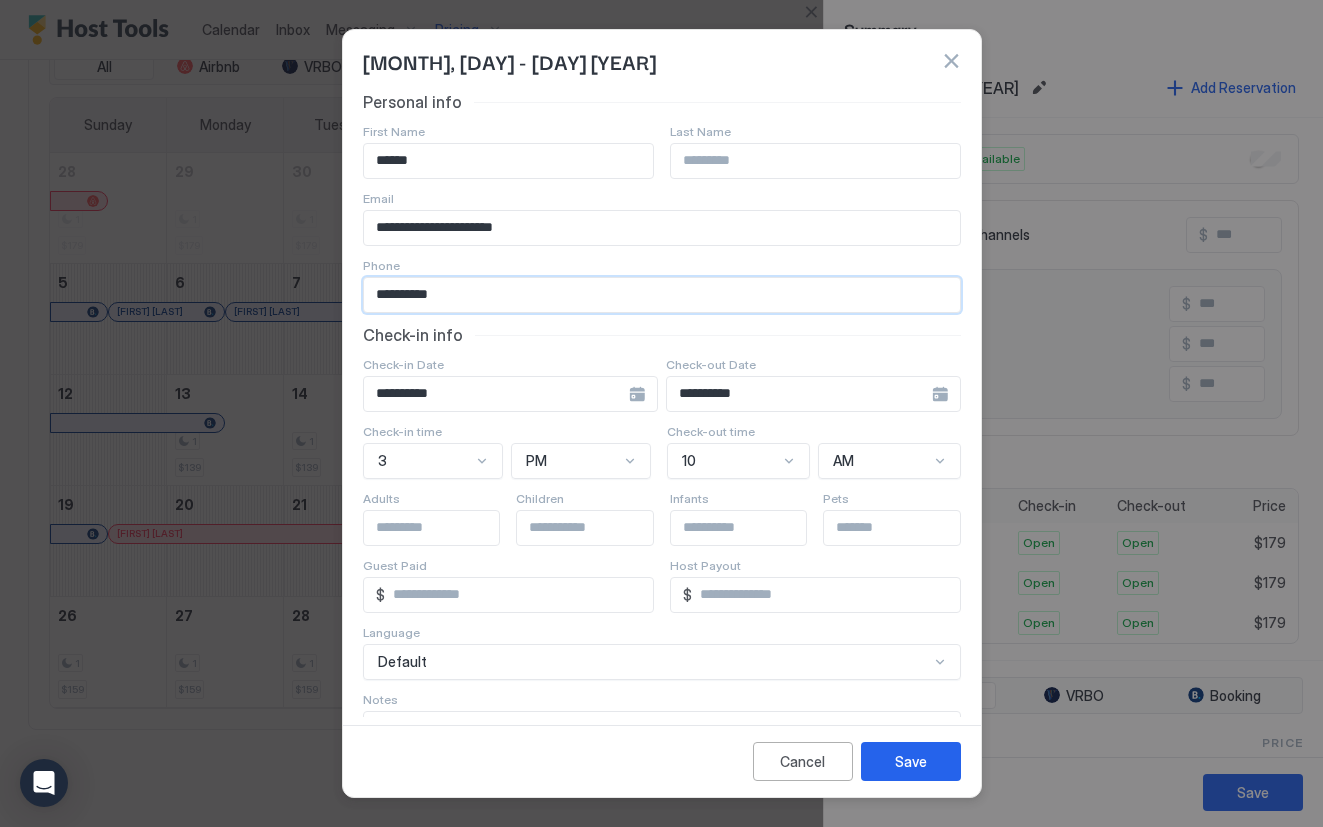 type on "**********" 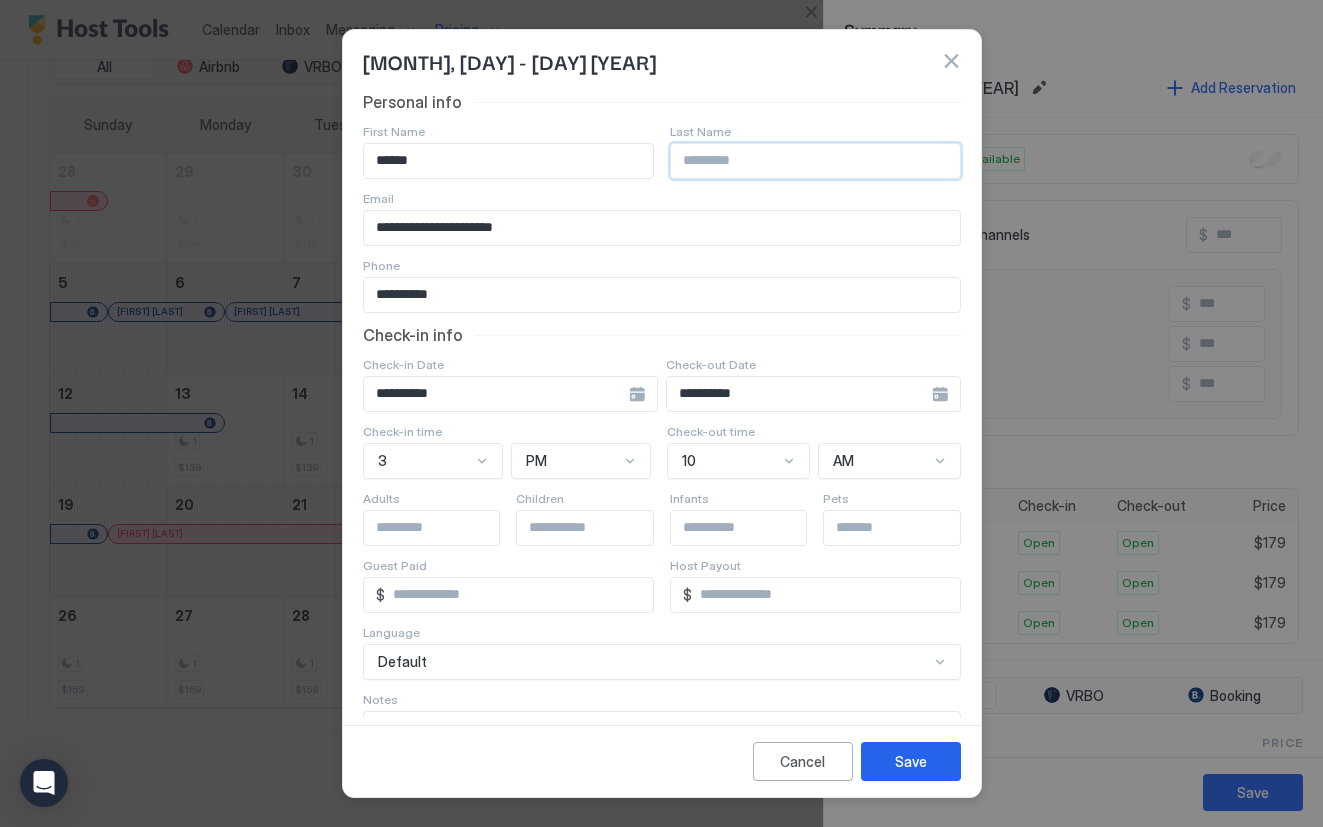 click at bounding box center (815, 161) 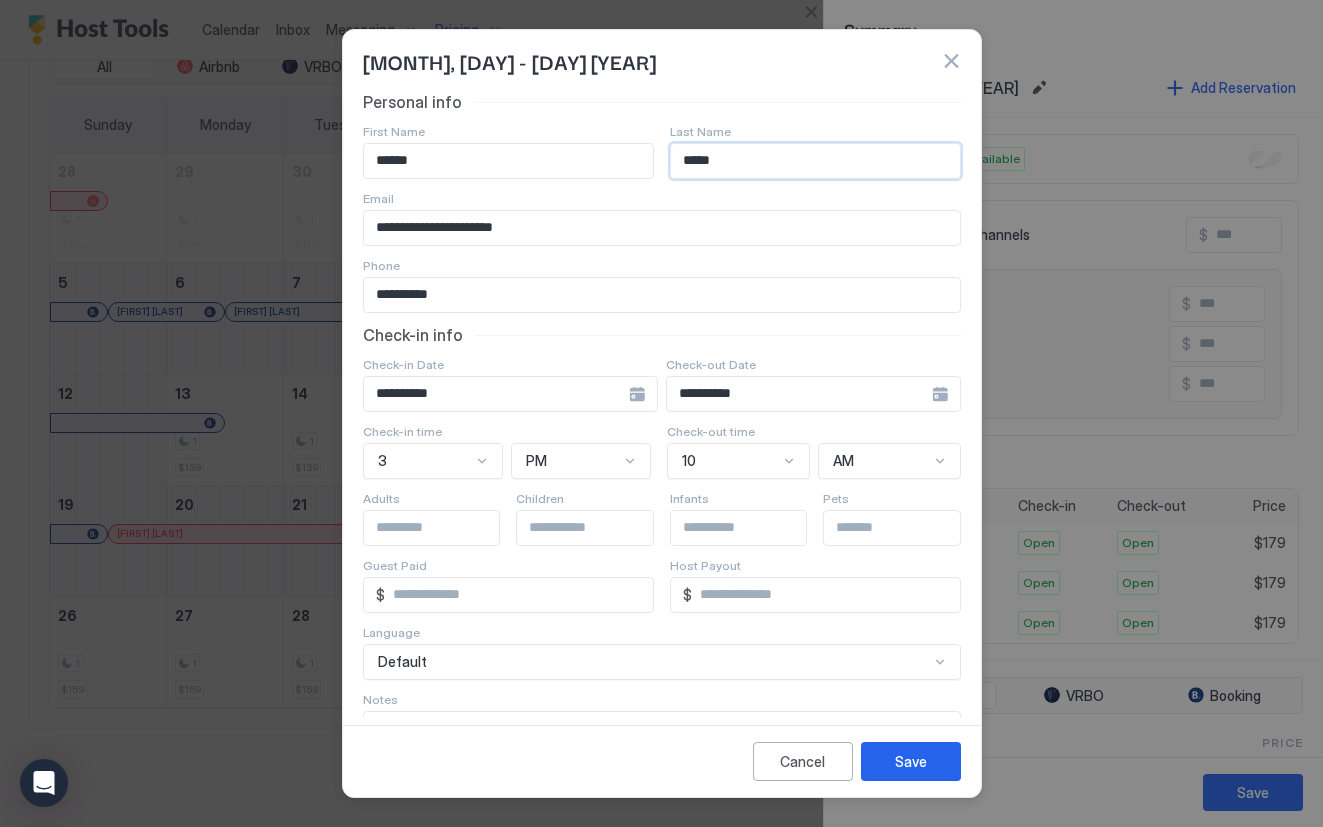 scroll, scrollTop: 114, scrollLeft: 0, axis: vertical 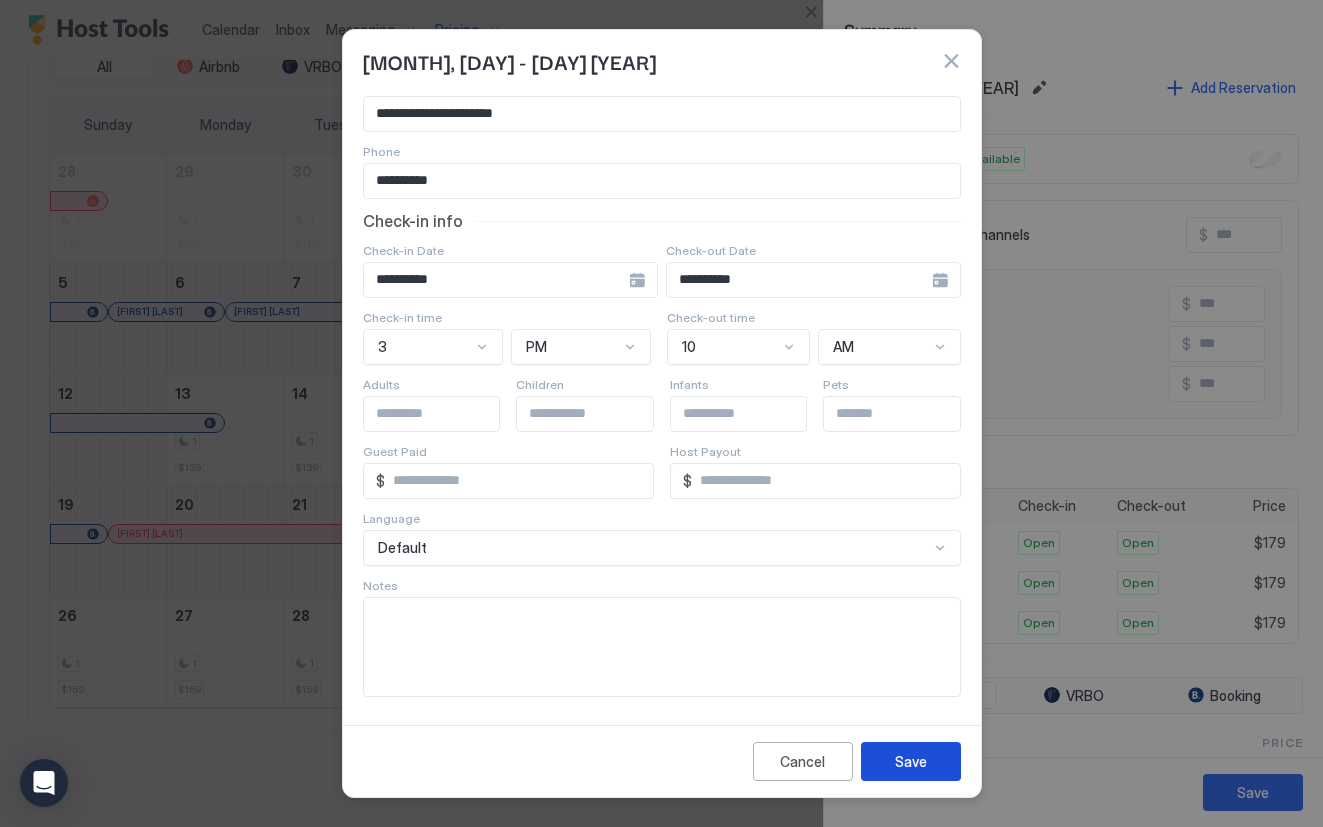 type on "*****" 